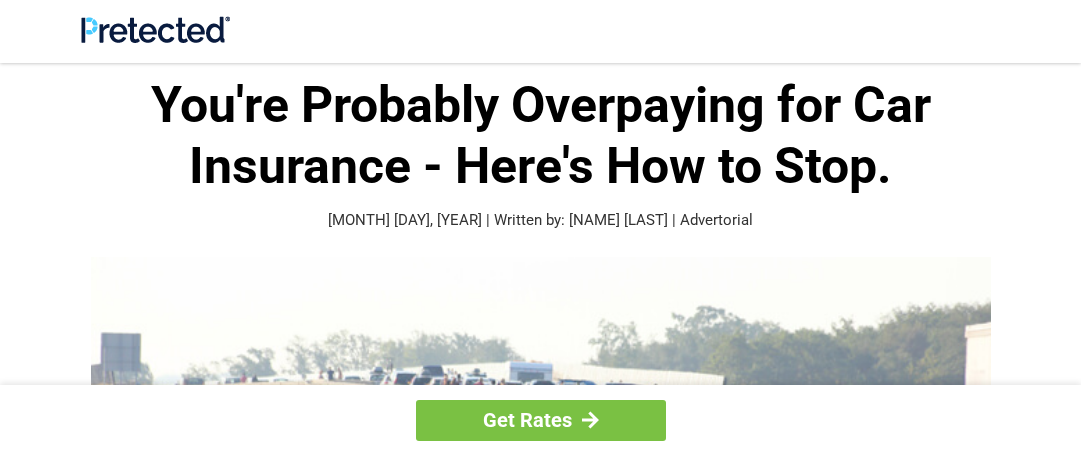 scroll, scrollTop: 0, scrollLeft: 0, axis: both 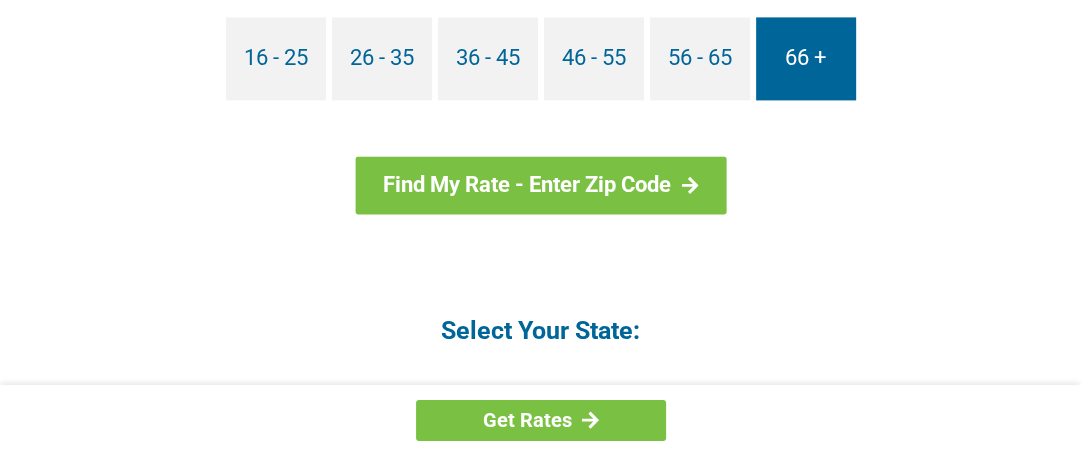 click on "66 +" at bounding box center [806, 58] 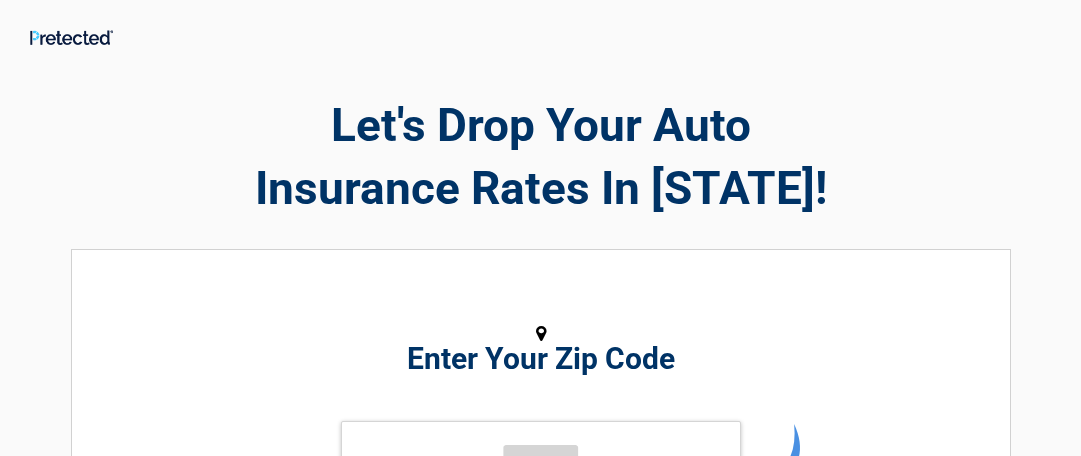 scroll, scrollTop: 0, scrollLeft: 0, axis: both 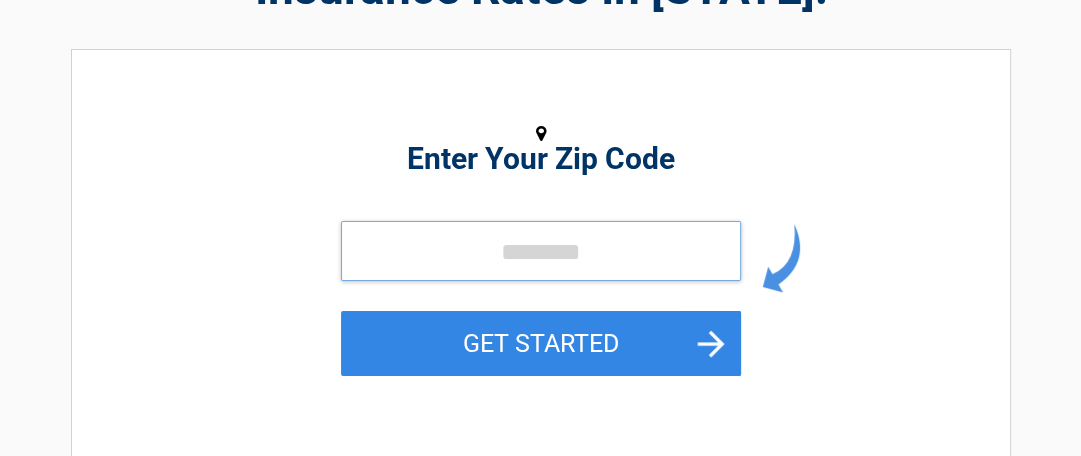 click at bounding box center [541, 251] 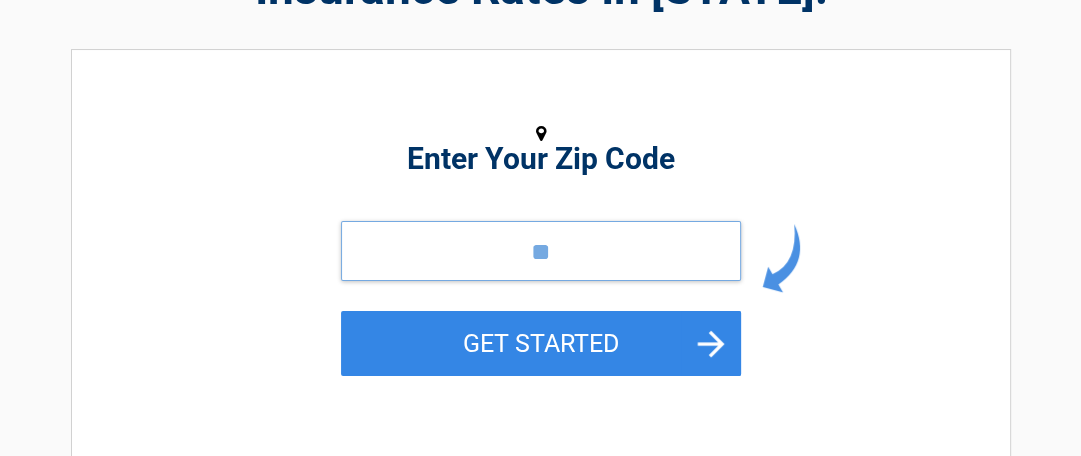 click on "**" at bounding box center (541, 251) 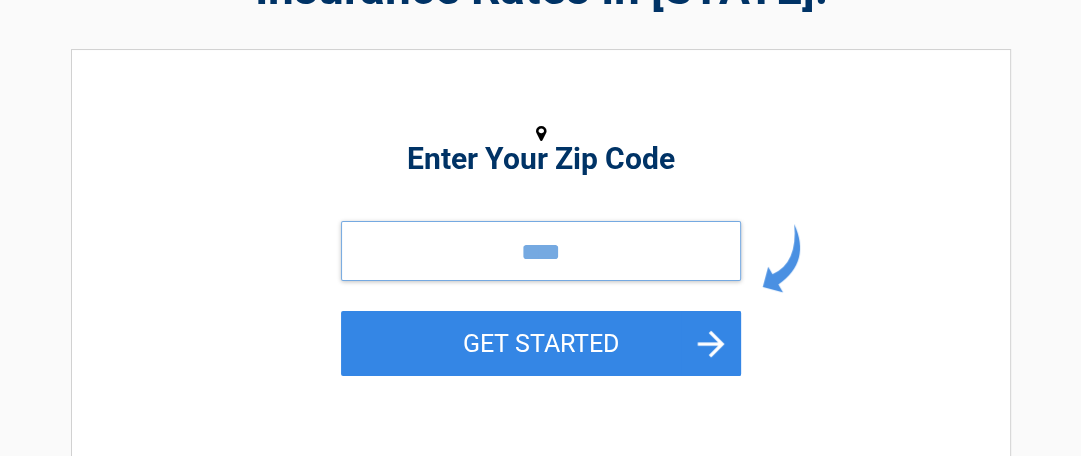 type on "*****" 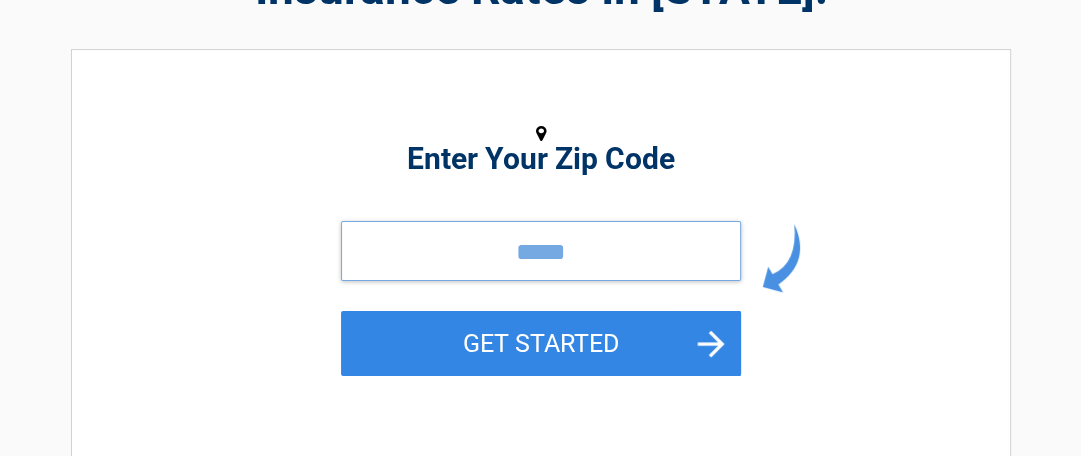 click on "*****" at bounding box center (541, 251) 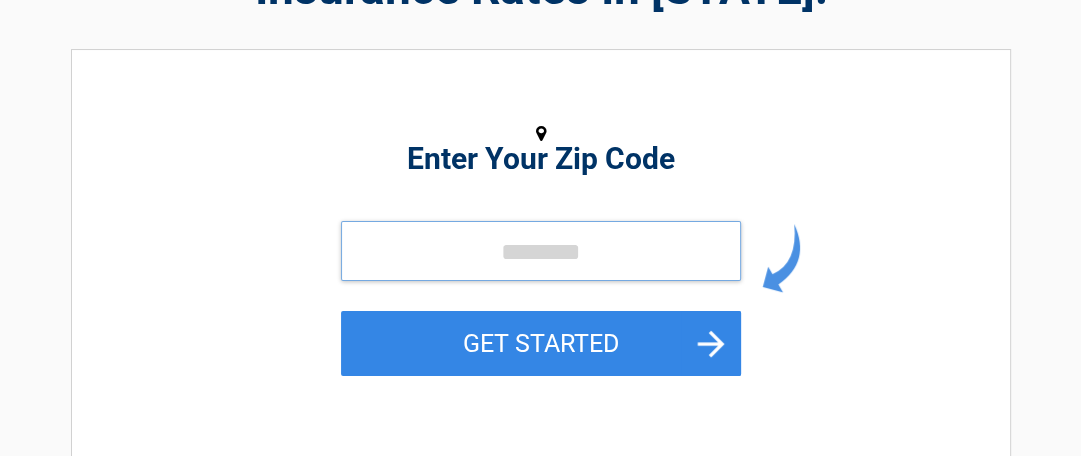 click at bounding box center [541, 251] 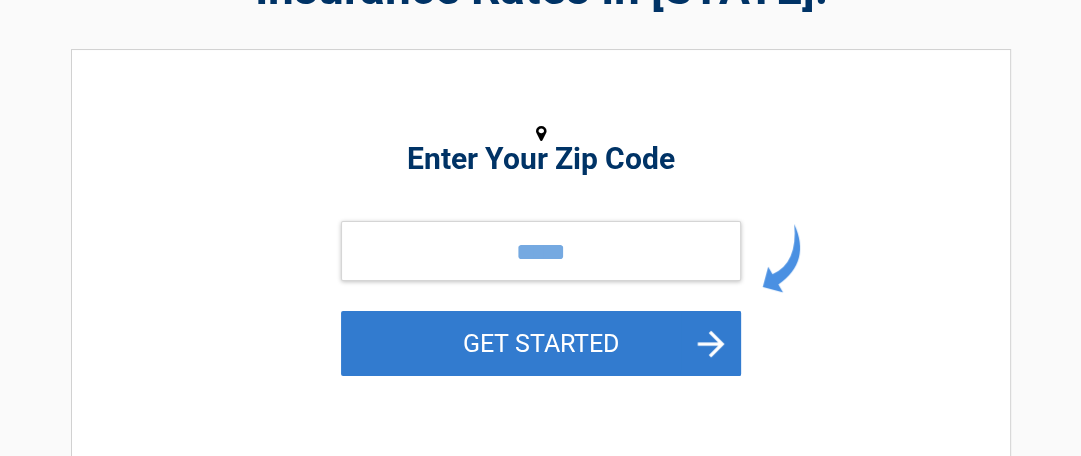 click on "GET STARTED" at bounding box center (541, 343) 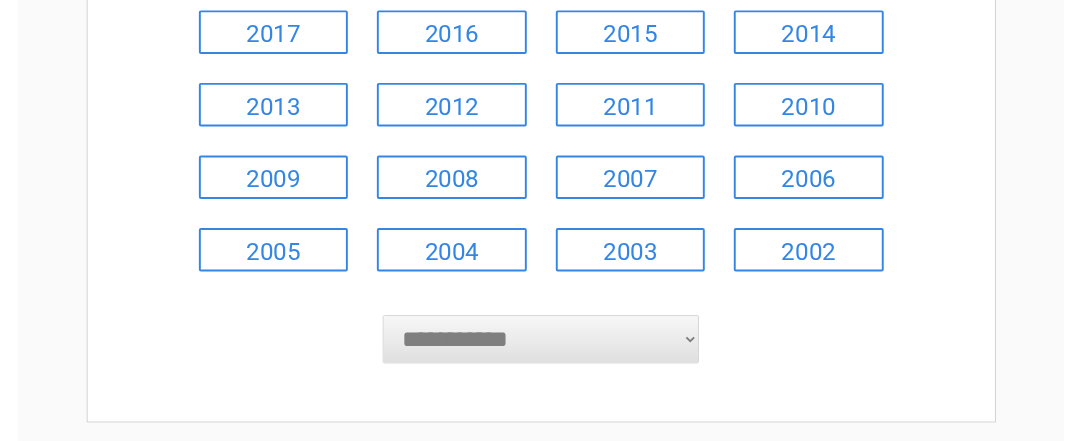 scroll, scrollTop: 500, scrollLeft: 0, axis: vertical 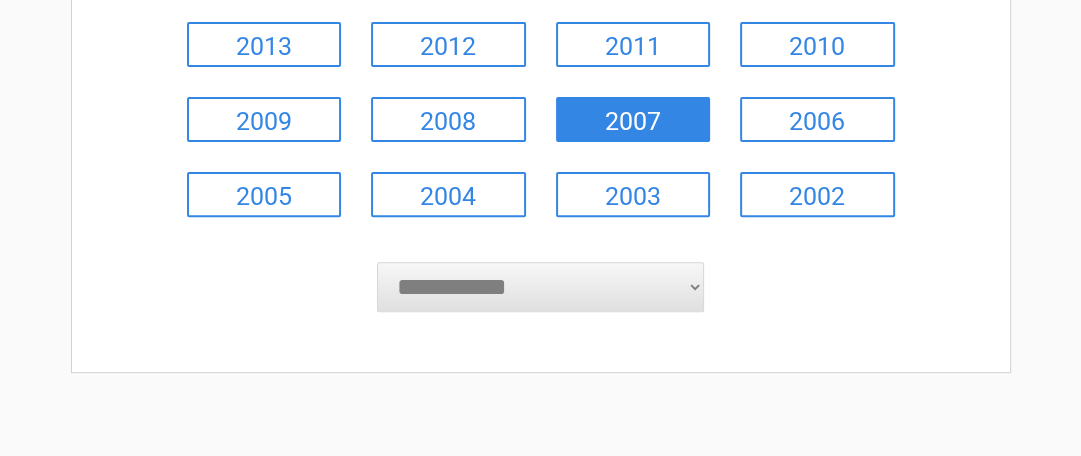 click on "2007" at bounding box center [633, 119] 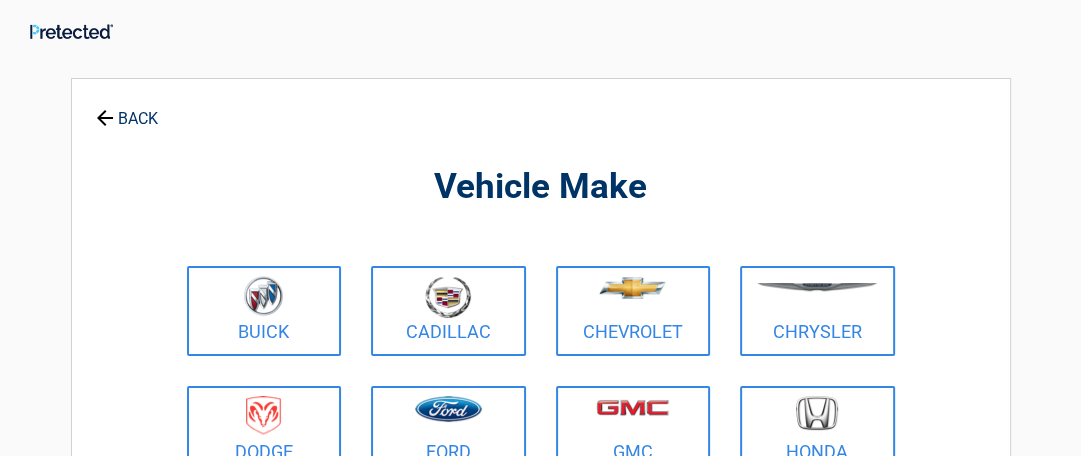 scroll, scrollTop: 0, scrollLeft: 0, axis: both 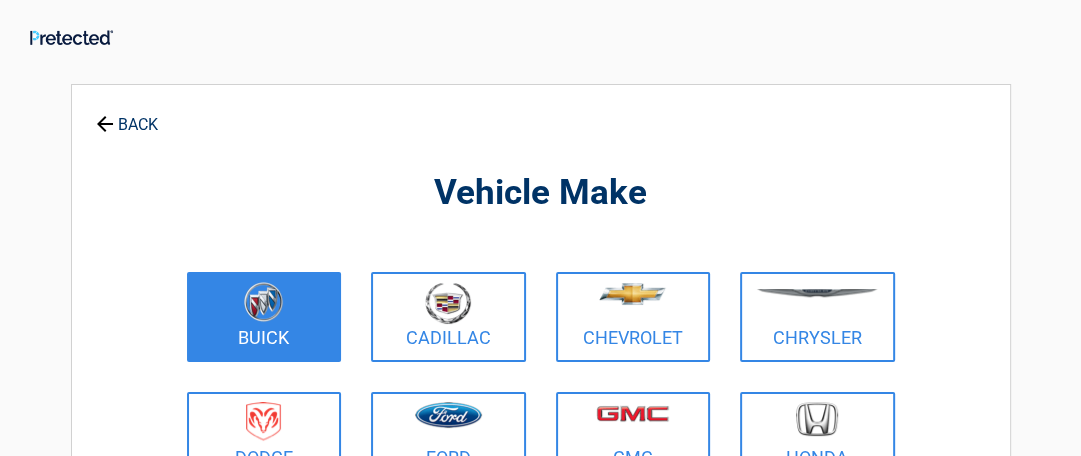 click at bounding box center (263, 302) 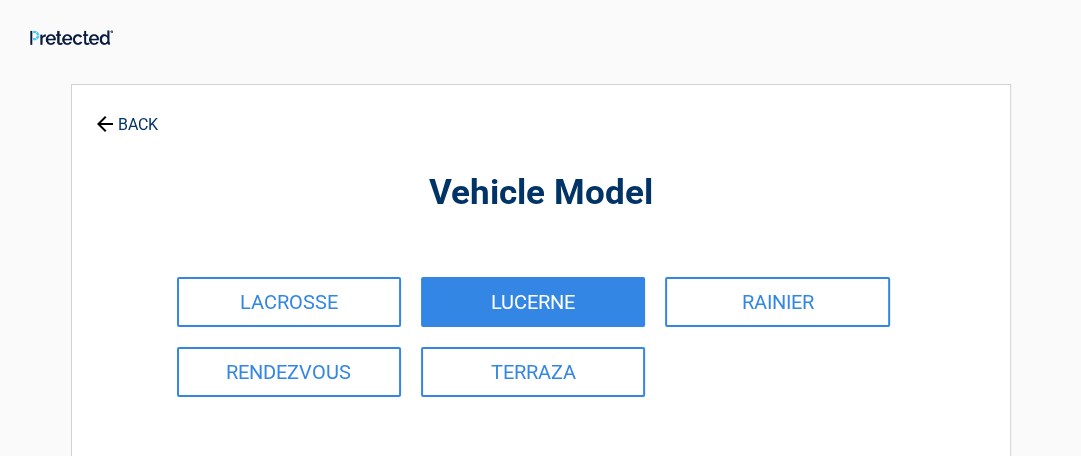 click on "LUCERNE" at bounding box center [533, 302] 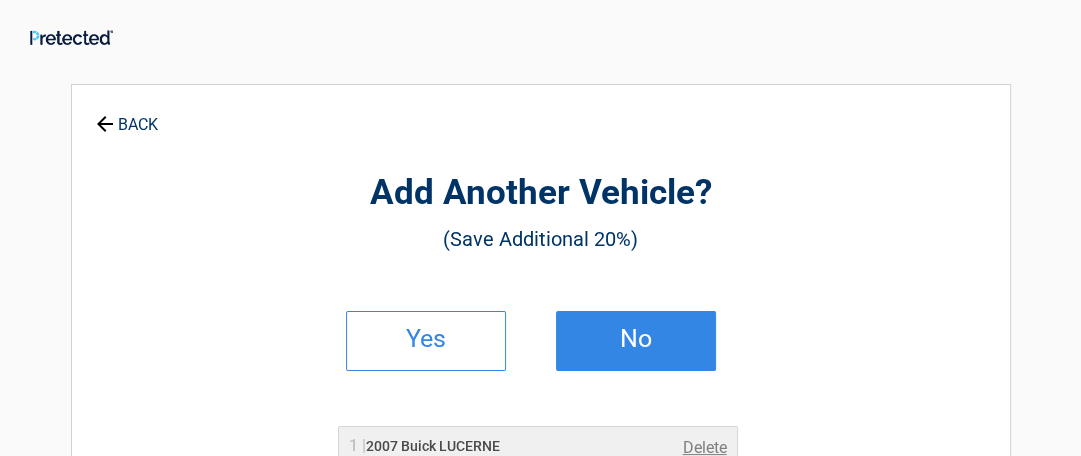 click on "No" at bounding box center (636, 341) 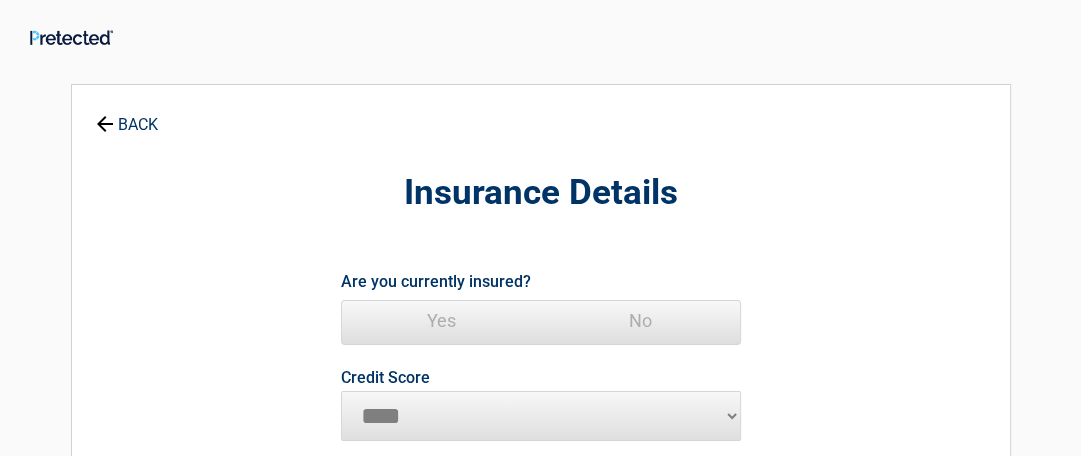 click on "No" at bounding box center (640, 321) 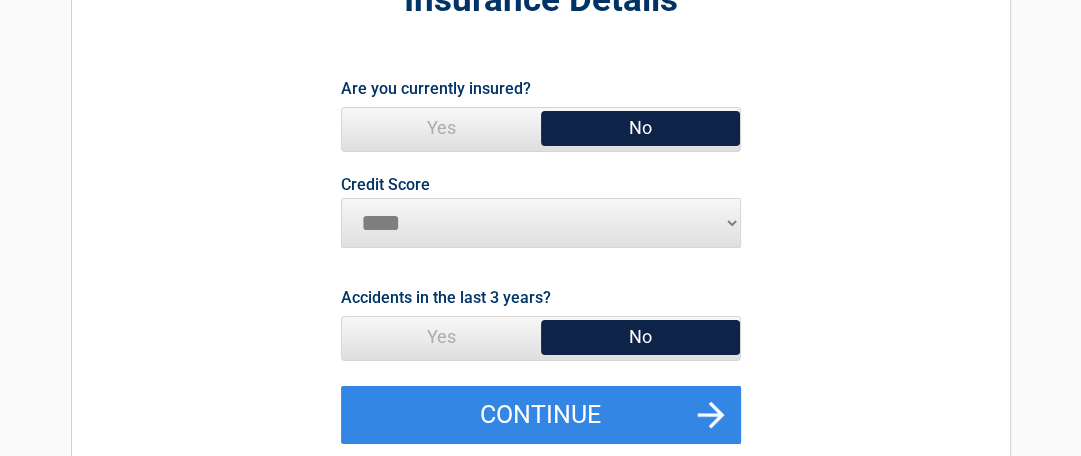 scroll, scrollTop: 200, scrollLeft: 0, axis: vertical 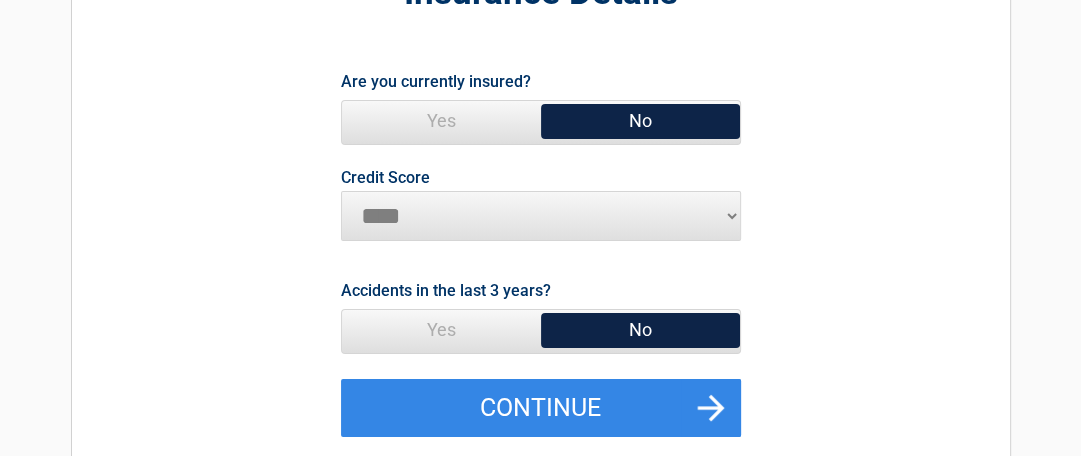 click on "*********
****
*******
****" at bounding box center (541, 216) 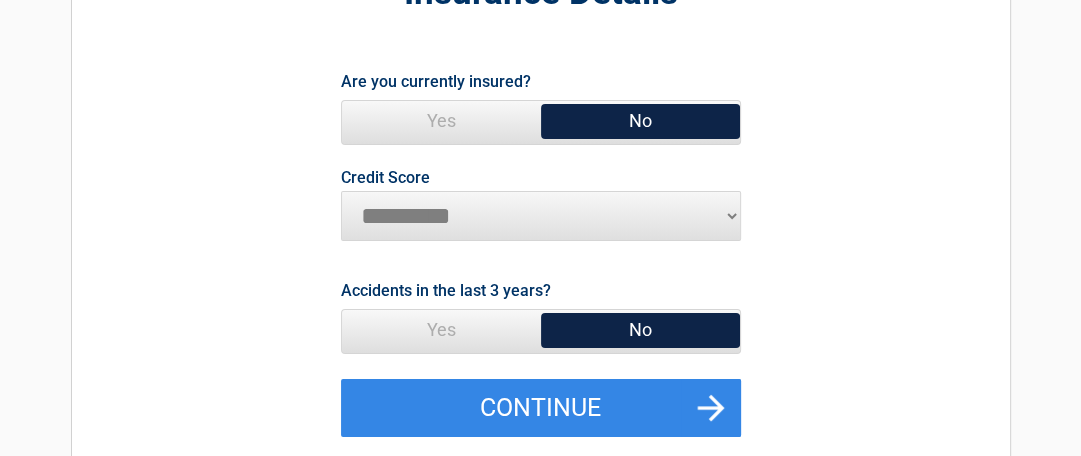 click on "*********
****
*******
****" at bounding box center [541, 216] 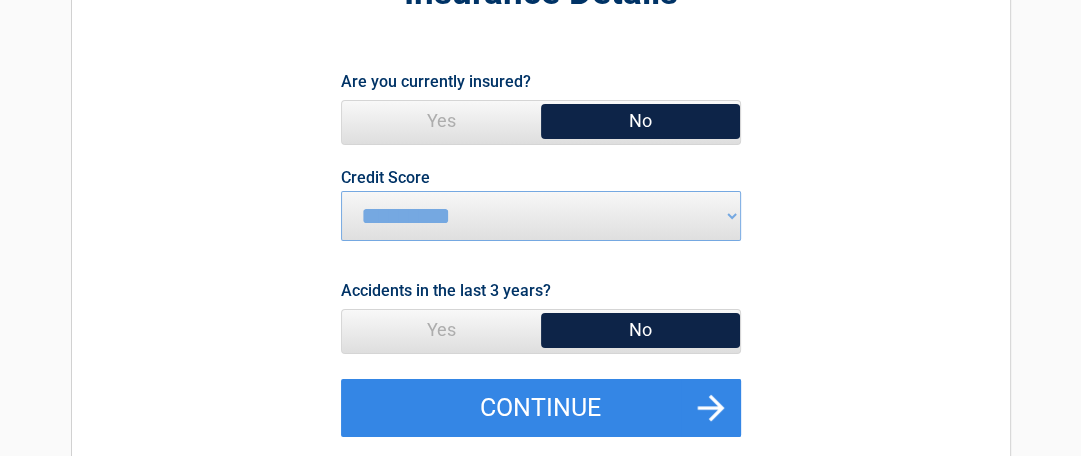 click on "No" at bounding box center [640, 330] 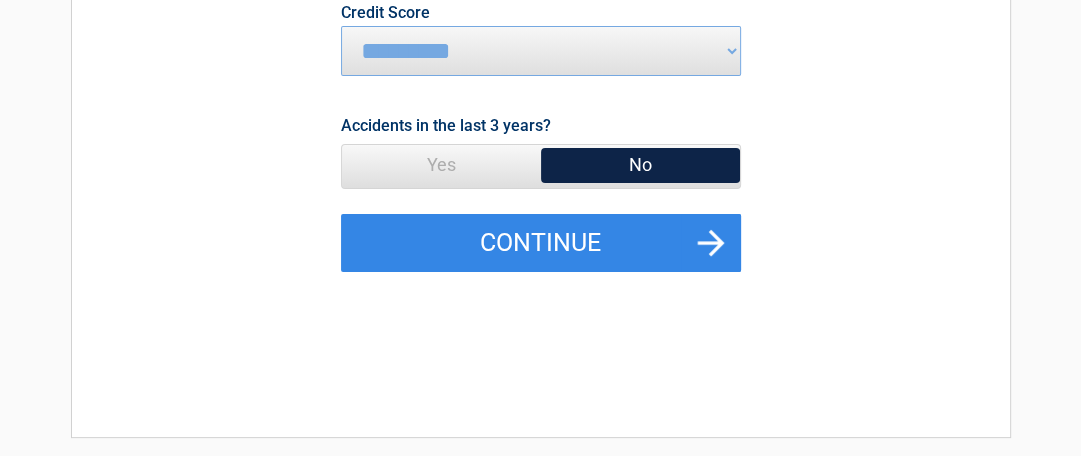 scroll, scrollTop: 400, scrollLeft: 0, axis: vertical 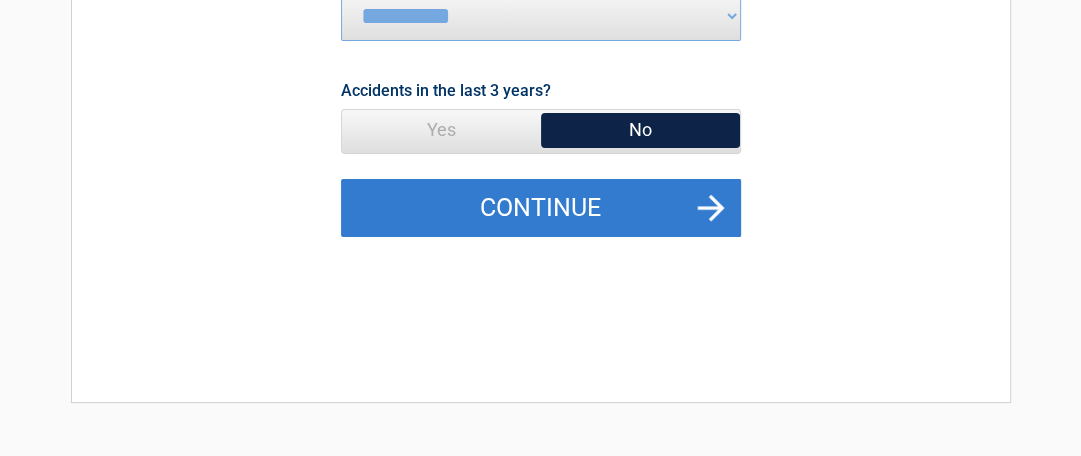 click on "Continue" at bounding box center [541, 208] 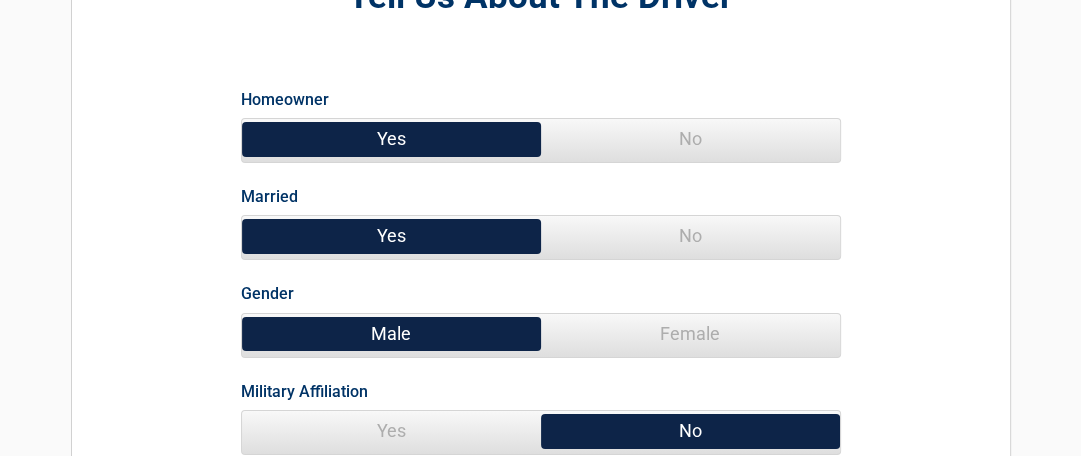 scroll, scrollTop: 200, scrollLeft: 0, axis: vertical 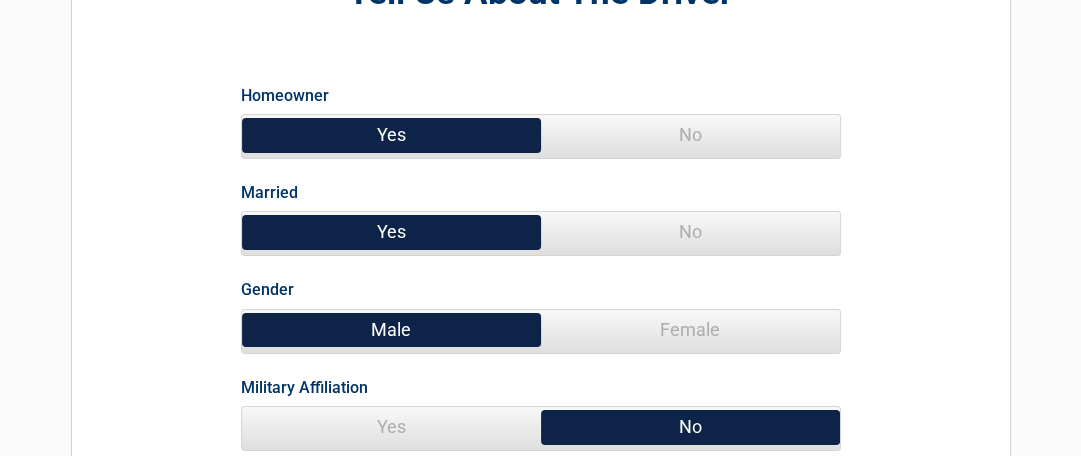 click on "No" at bounding box center [690, 232] 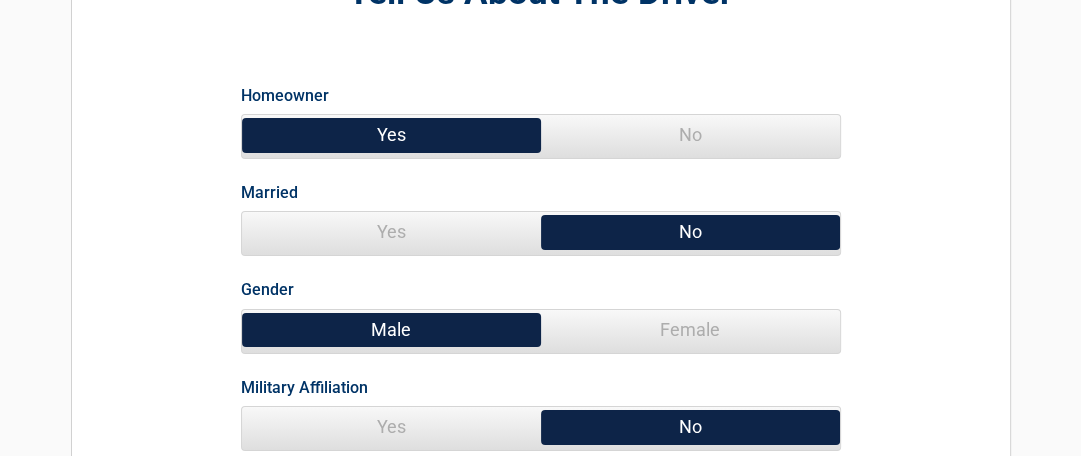 click on "Female" at bounding box center [690, 330] 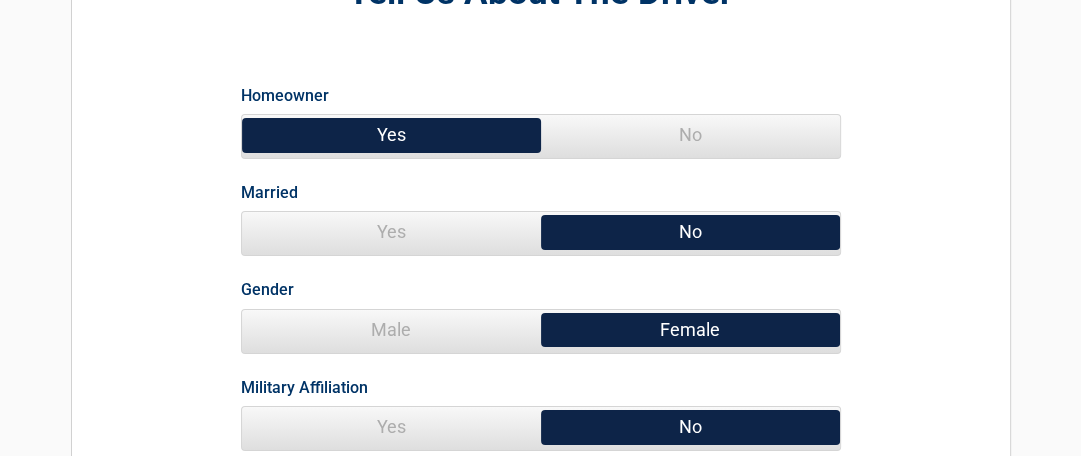 scroll, scrollTop: 300, scrollLeft: 0, axis: vertical 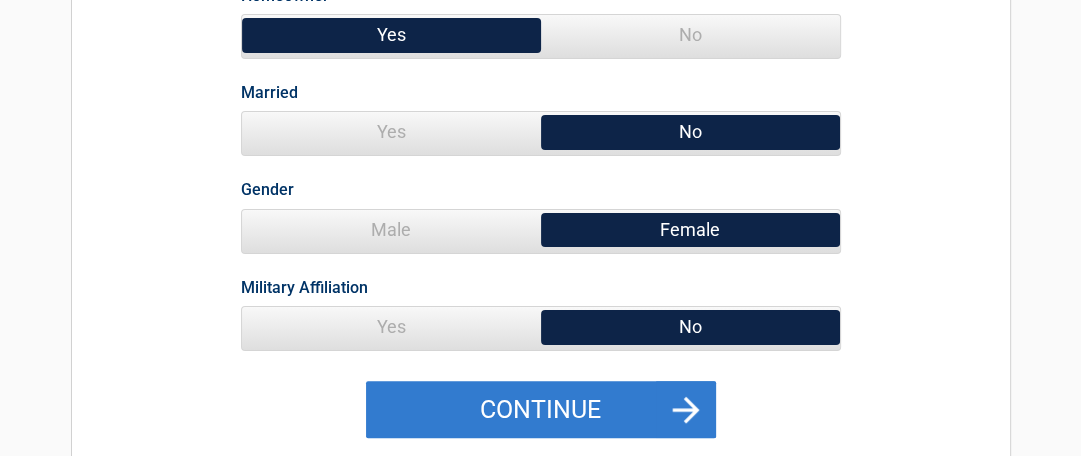 click on "Continue" at bounding box center (541, 410) 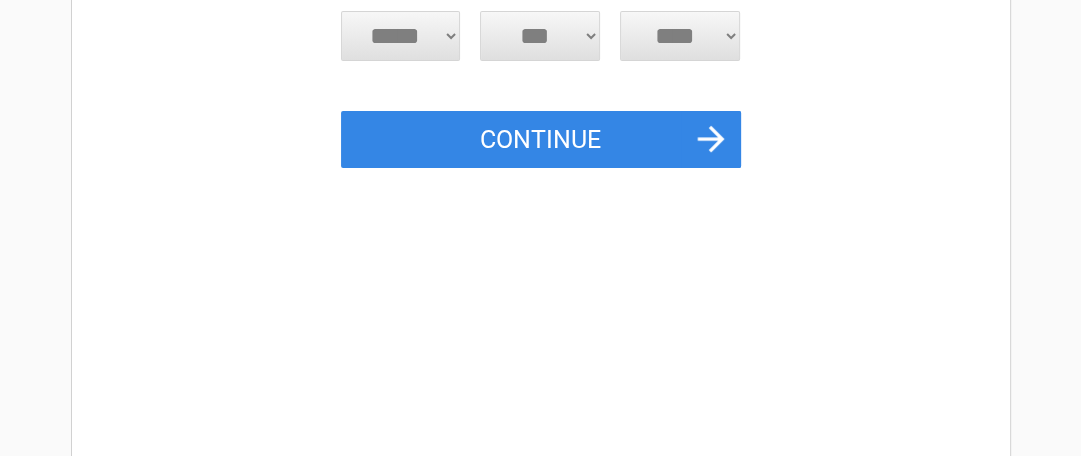scroll, scrollTop: 0, scrollLeft: 0, axis: both 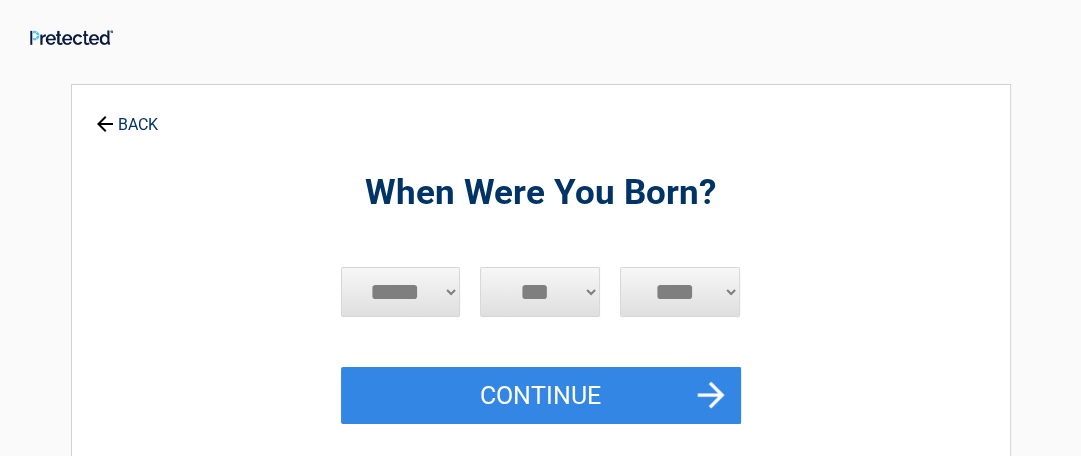 click on "*****
***
***
***
***
***
***
***
***
***
***
***
***" at bounding box center (401, 292) 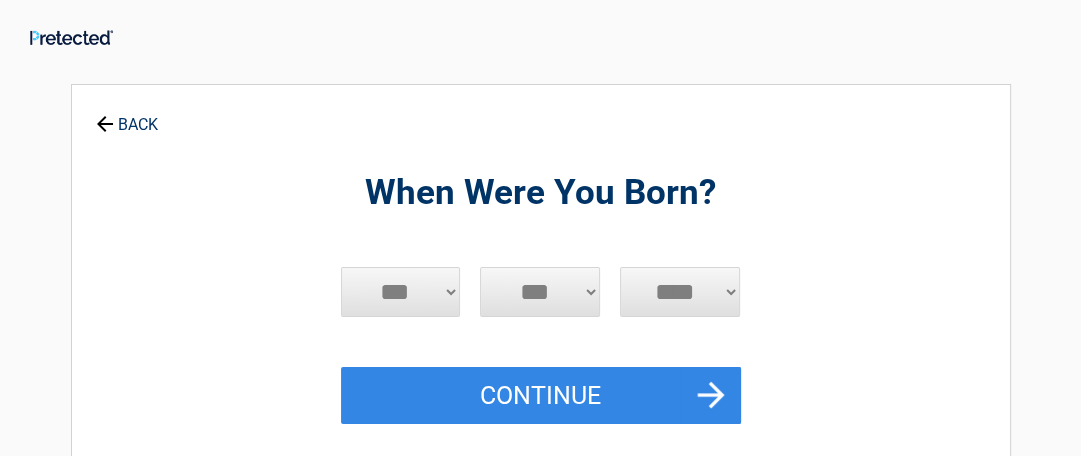 click on "*****
***
***
***
***
***
***
***
***
***
***
***
***" at bounding box center (401, 292) 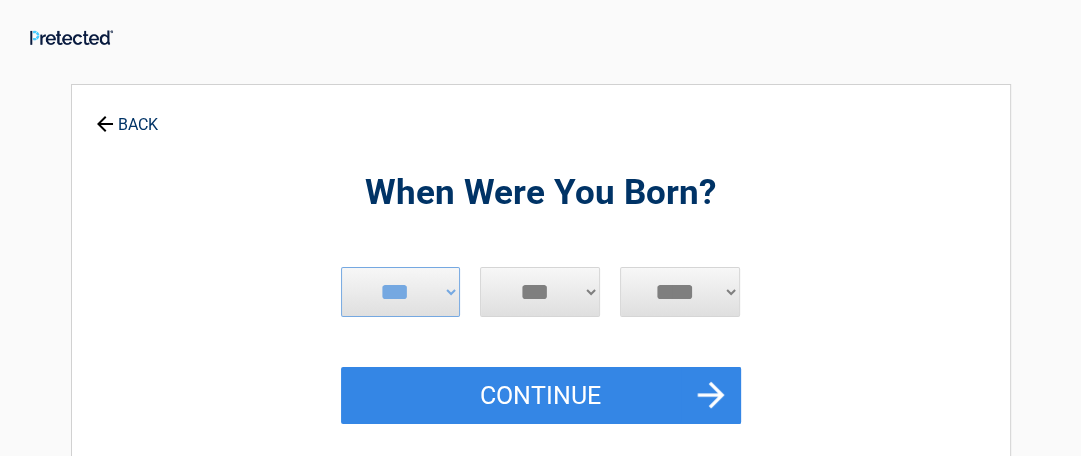 click on "*** * * * * * * * * * ** ** ** ** ** ** ** ** ** ** ** ** ** ** ** ** ** ** ** ** ** **" at bounding box center [540, 292] 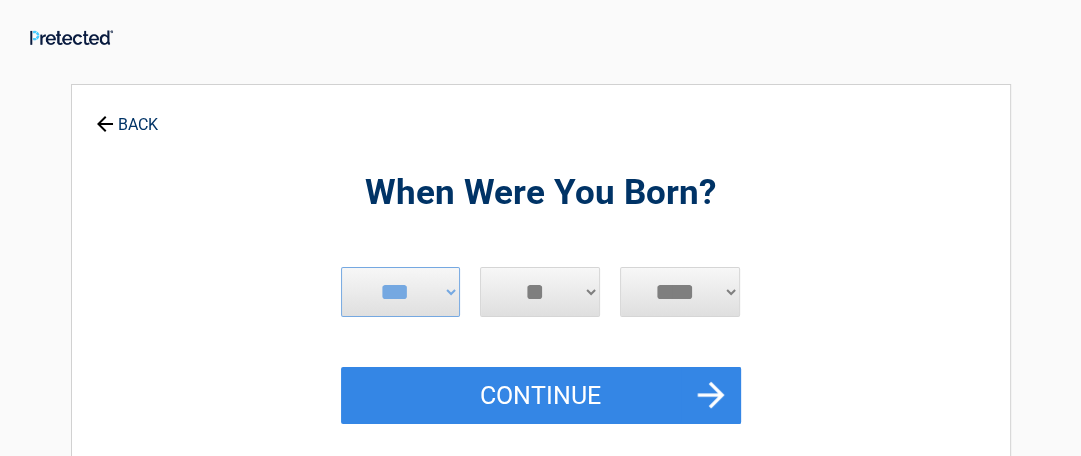 click on "*** * * * * * * * * * ** ** ** ** ** ** ** ** ** ** ** ** ** ** ** ** ** ** ** ** ** **" at bounding box center [540, 292] 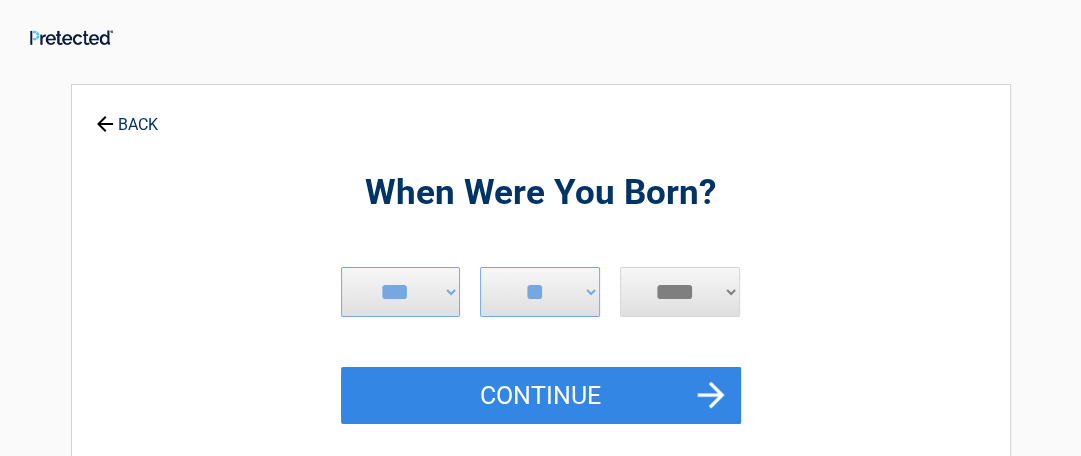 click on "****
****
****
****
****
****
****
****
****
****
****
****
****
****
****
****
****
****
****
****
****
****
****
****
****
****
****
****
****
****
****
****
****
****
****
****
****
****
****
****
****
****
****
****
****
****
****
****
****
****
****
****
****
****
****
****
****
****
****
****
****
****
****
****" at bounding box center [680, 292] 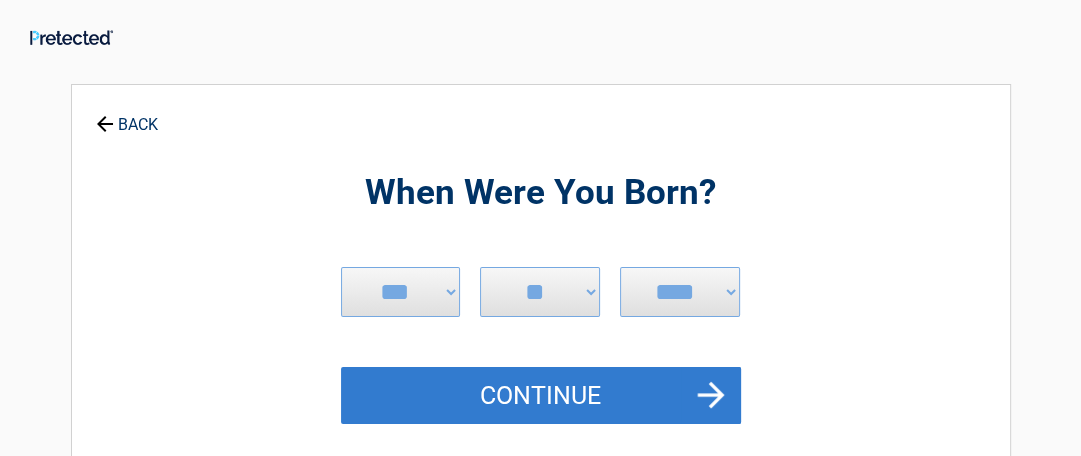 click on "Continue" at bounding box center (541, 396) 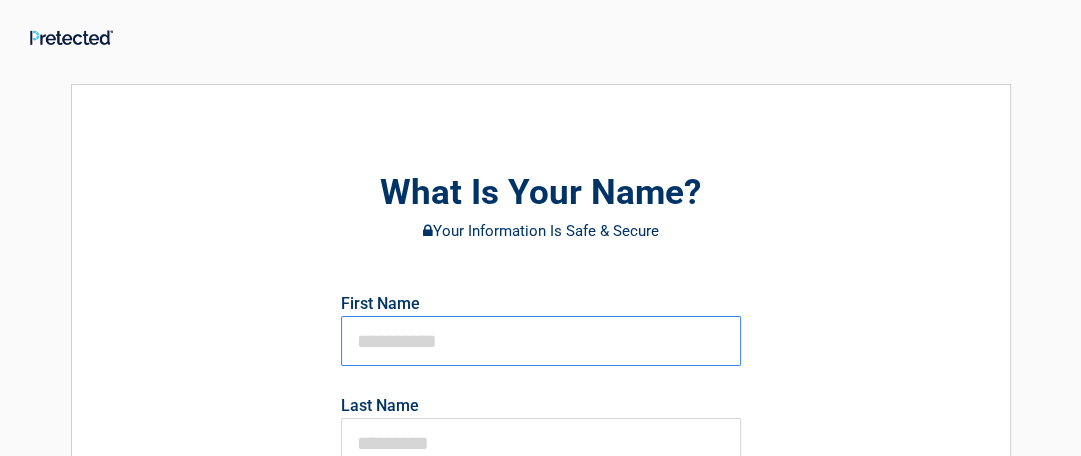 click at bounding box center [541, 341] 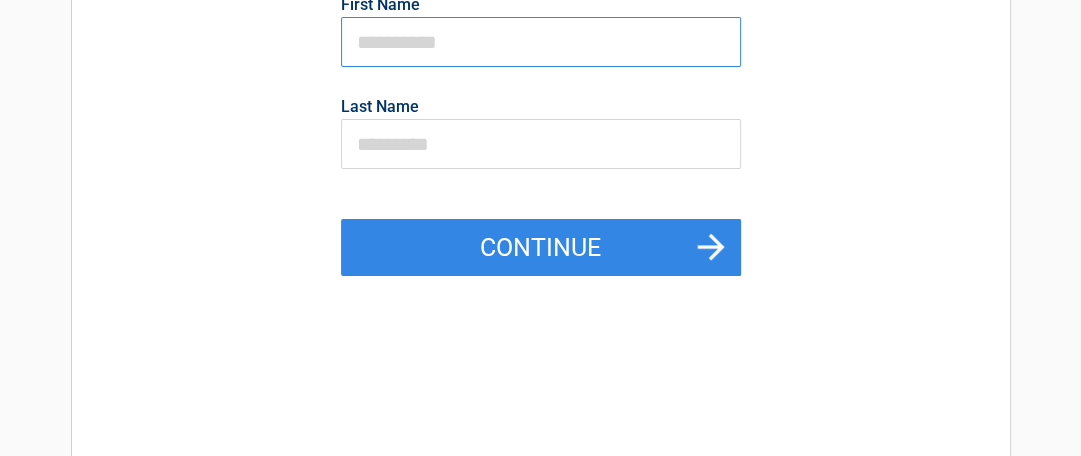 scroll, scrollTop: 300, scrollLeft: 0, axis: vertical 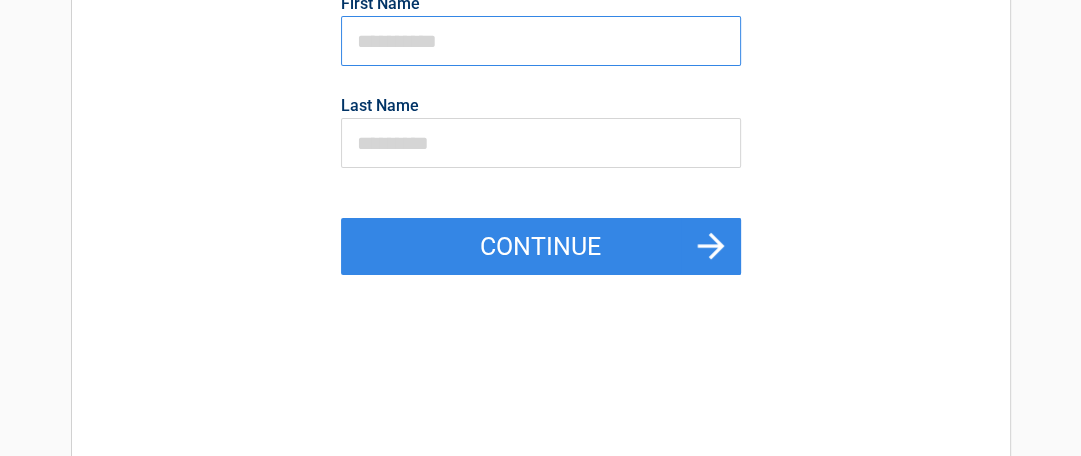 click at bounding box center [541, 41] 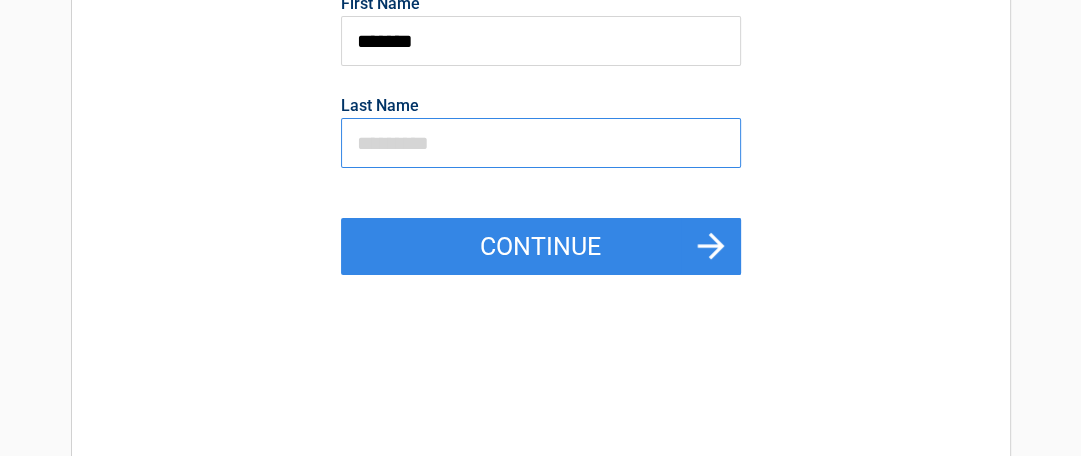 type on "*******" 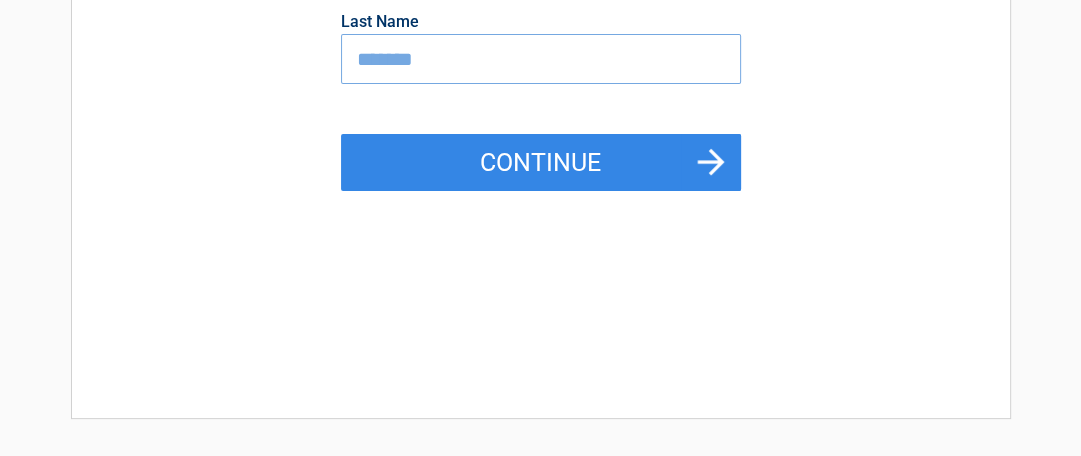 scroll, scrollTop: 500, scrollLeft: 0, axis: vertical 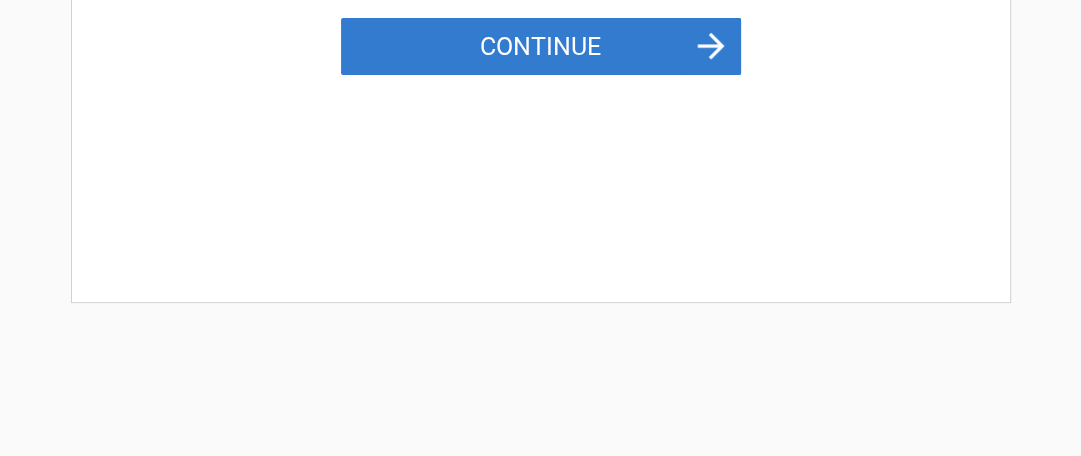 click on "Continue" at bounding box center (541, 47) 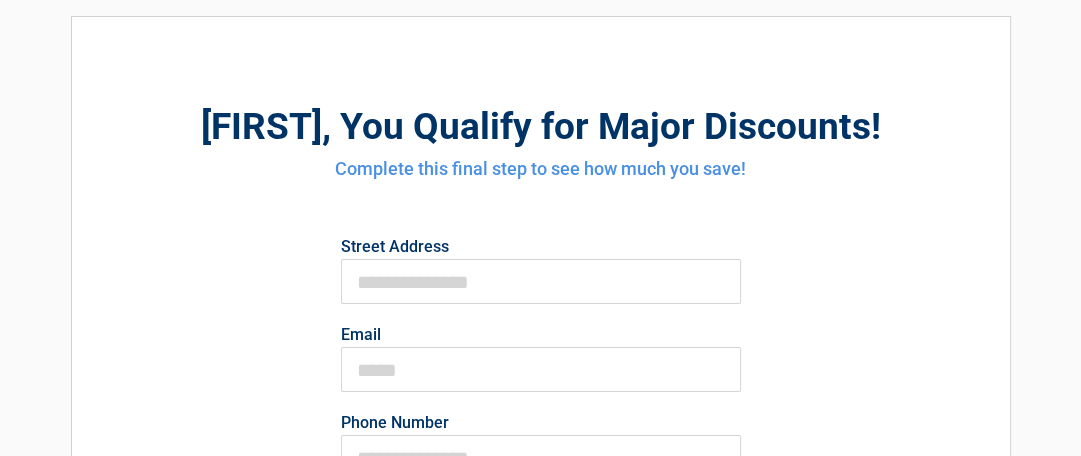 scroll, scrollTop: 200, scrollLeft: 0, axis: vertical 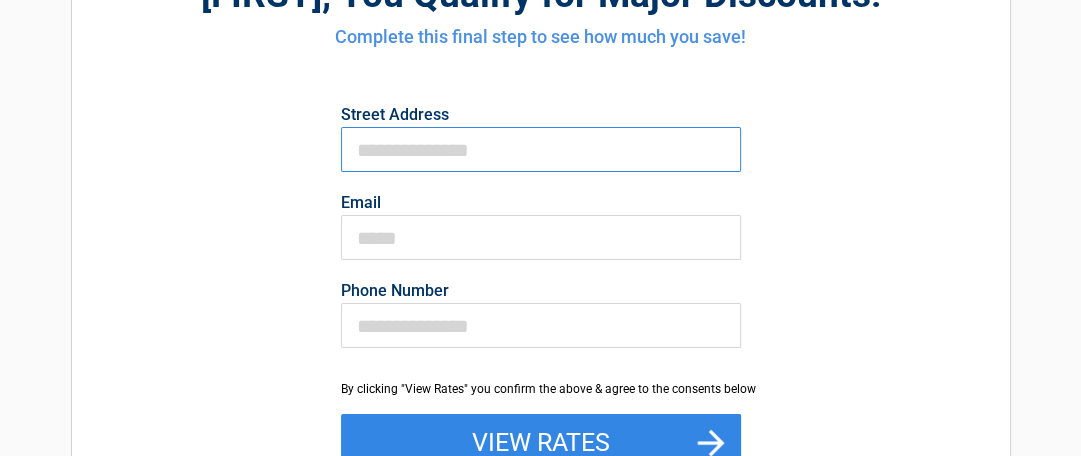 click on "First Name" at bounding box center [541, 149] 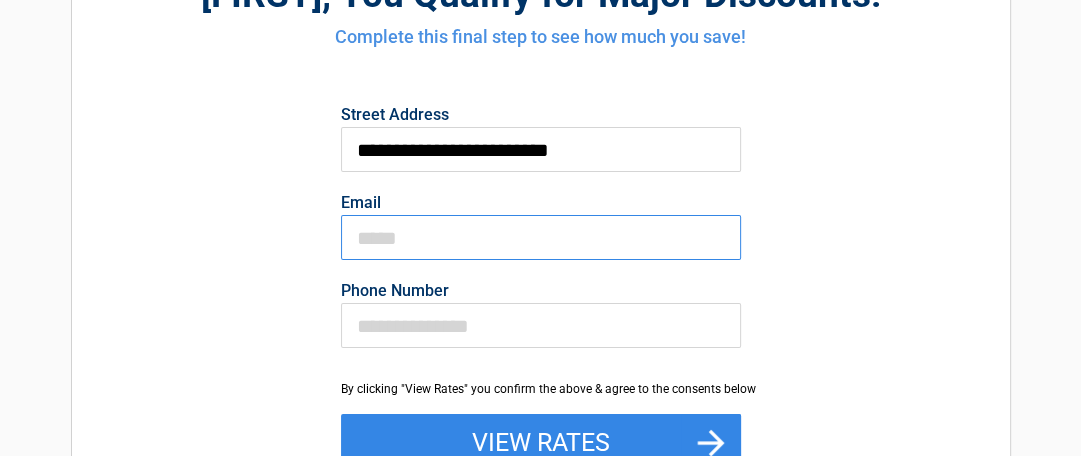 type on "**********" 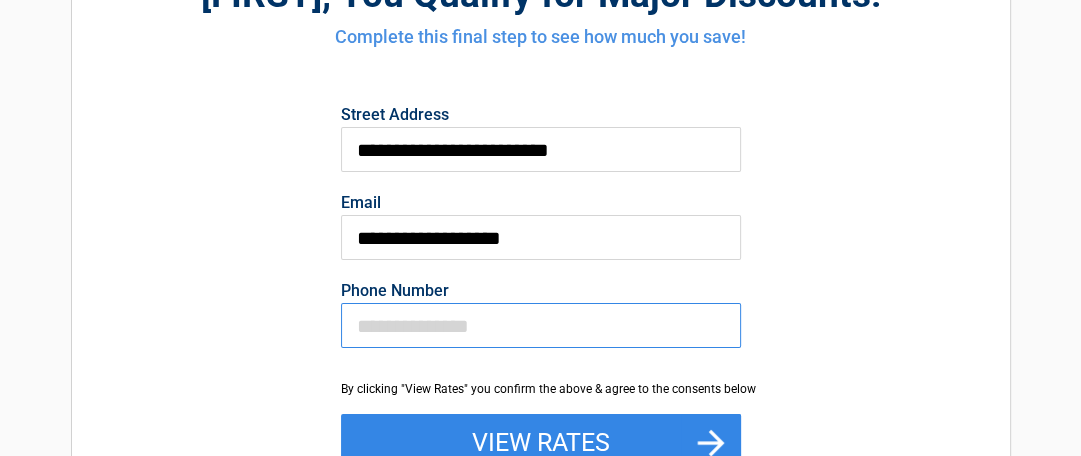 type on "**********" 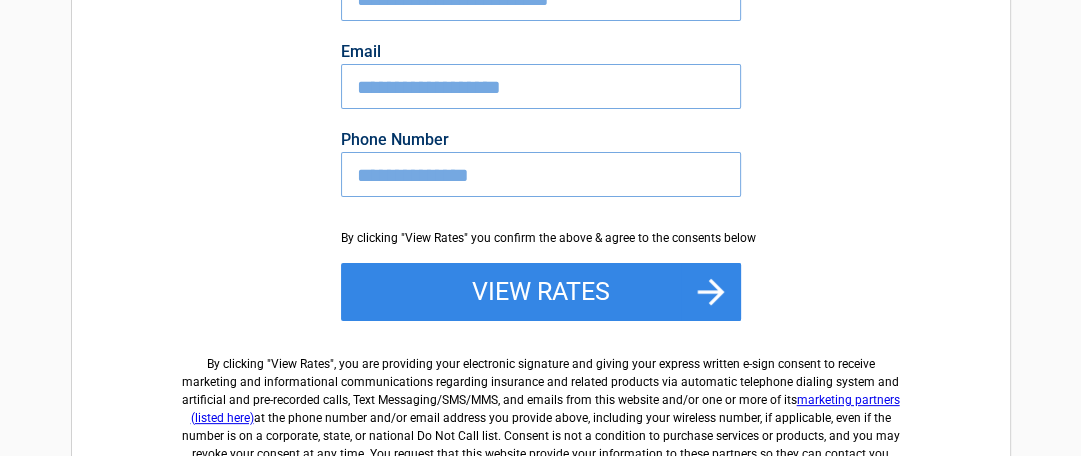 scroll, scrollTop: 400, scrollLeft: 0, axis: vertical 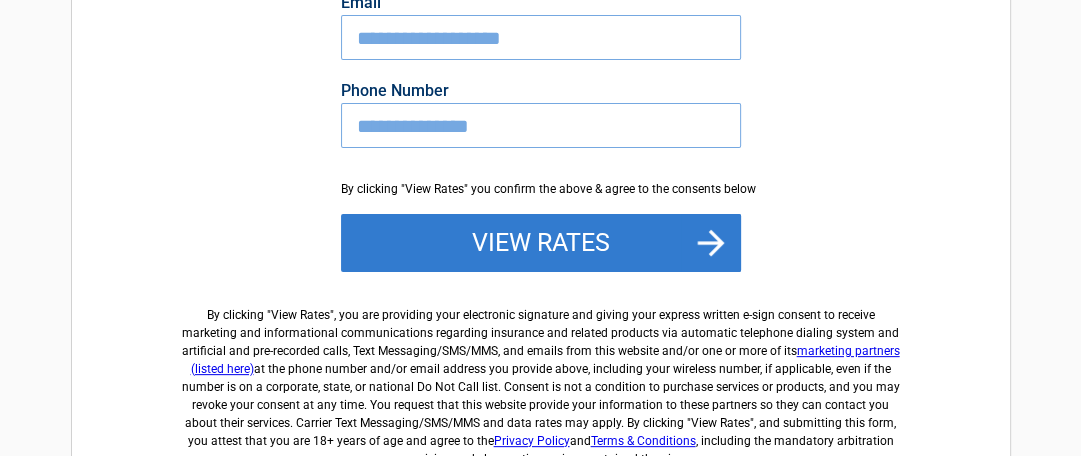 click on "View Rates" at bounding box center (541, 243) 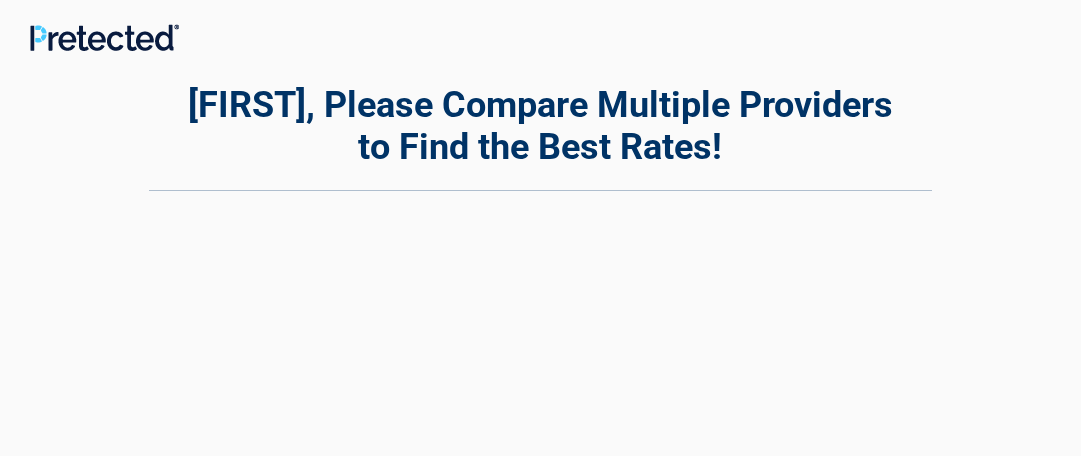 scroll, scrollTop: 0, scrollLeft: 0, axis: both 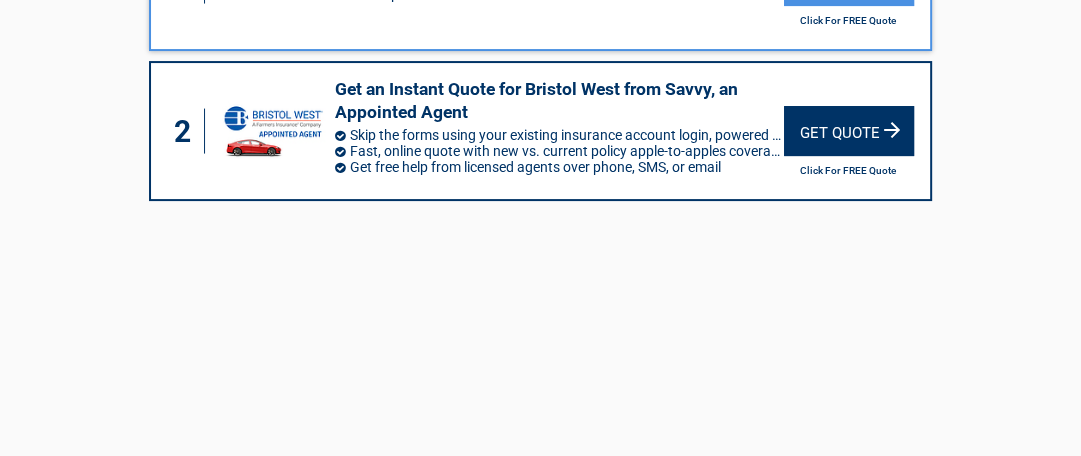 click on "Get Quote" at bounding box center [849, 131] 